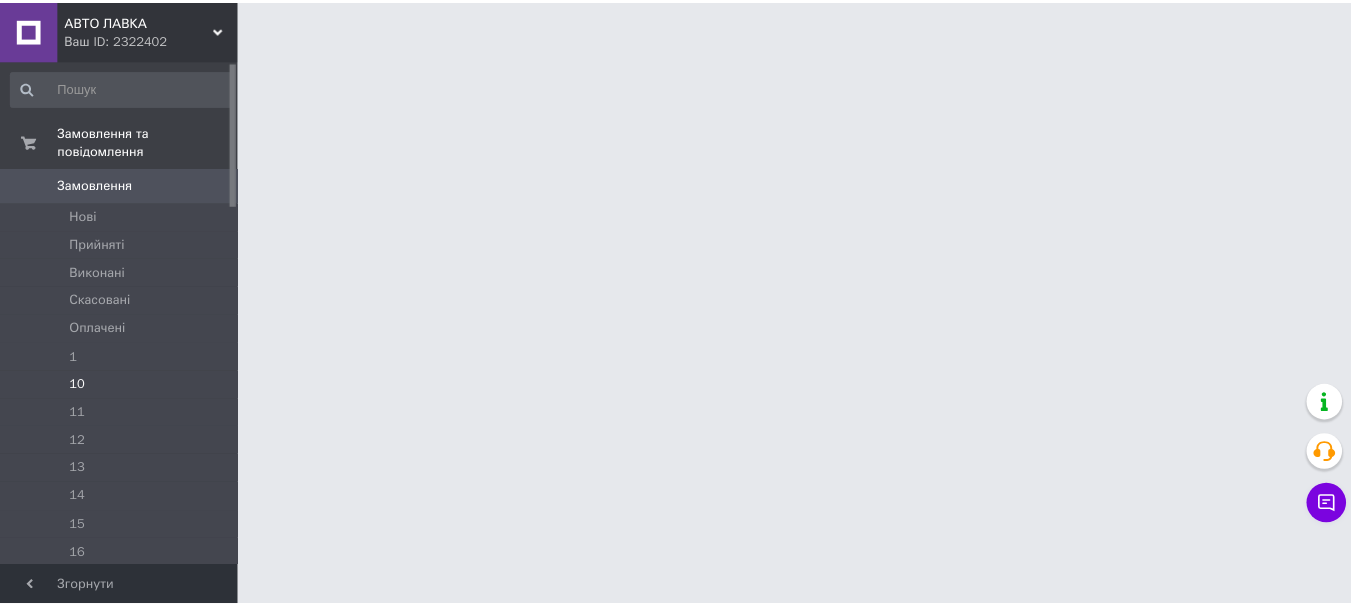 scroll, scrollTop: 0, scrollLeft: 0, axis: both 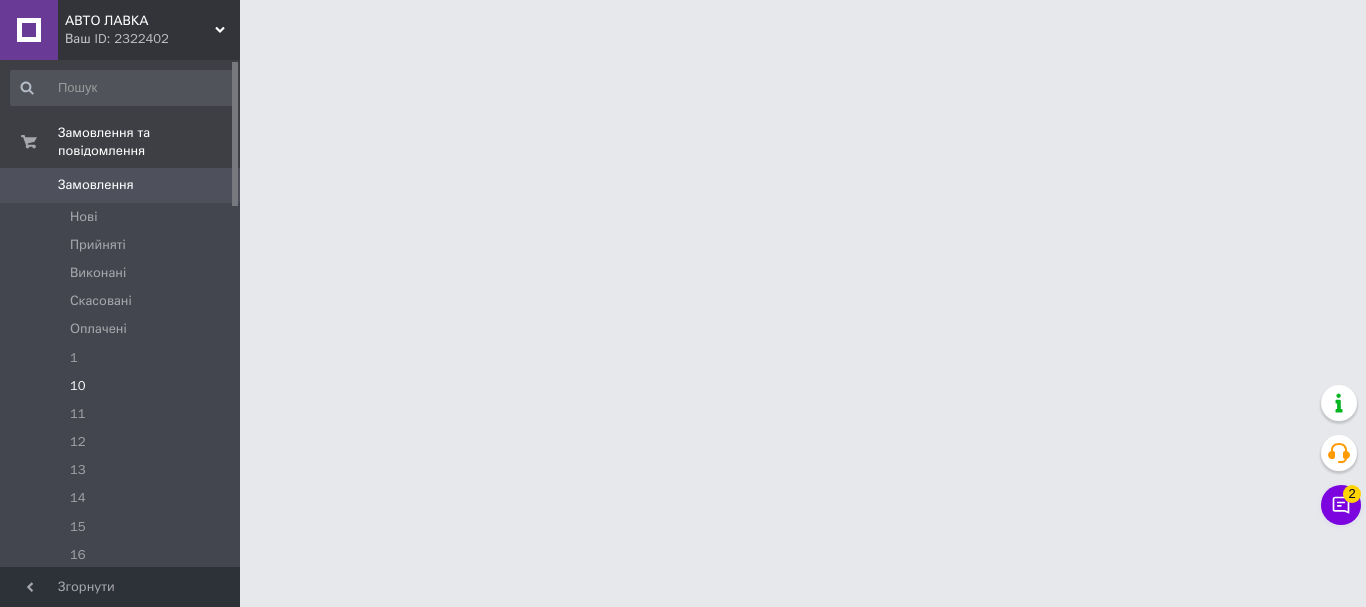 click on "10" at bounding box center [78, 386] 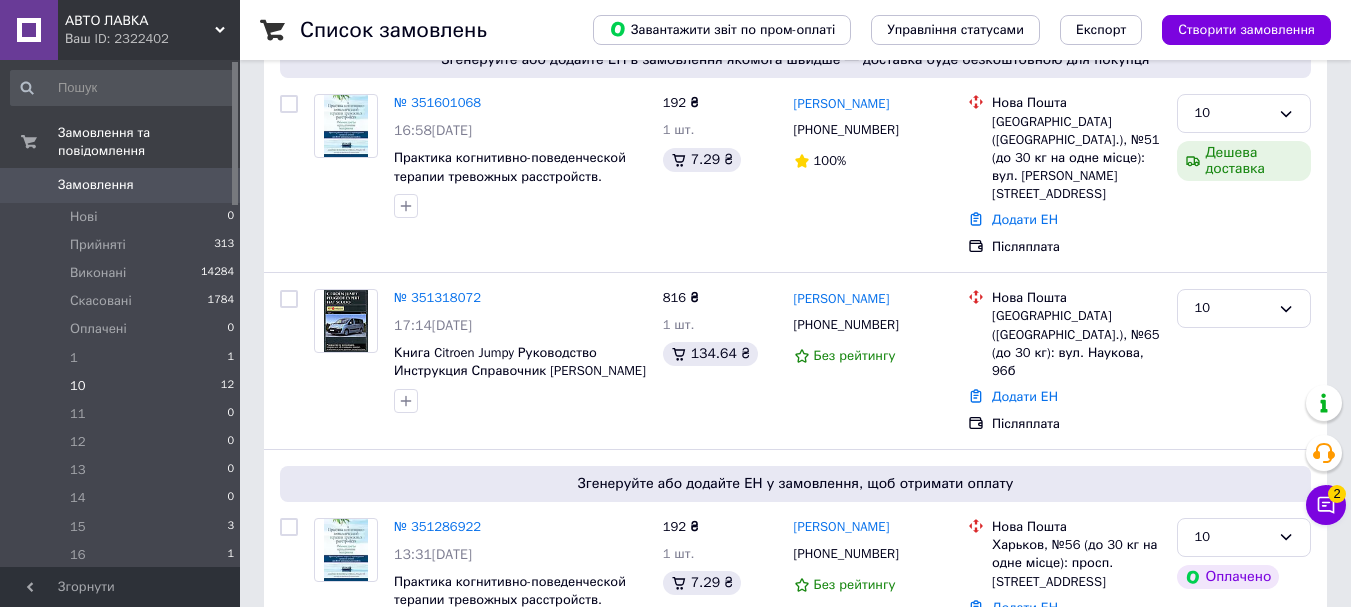 scroll, scrollTop: 2031, scrollLeft: 0, axis: vertical 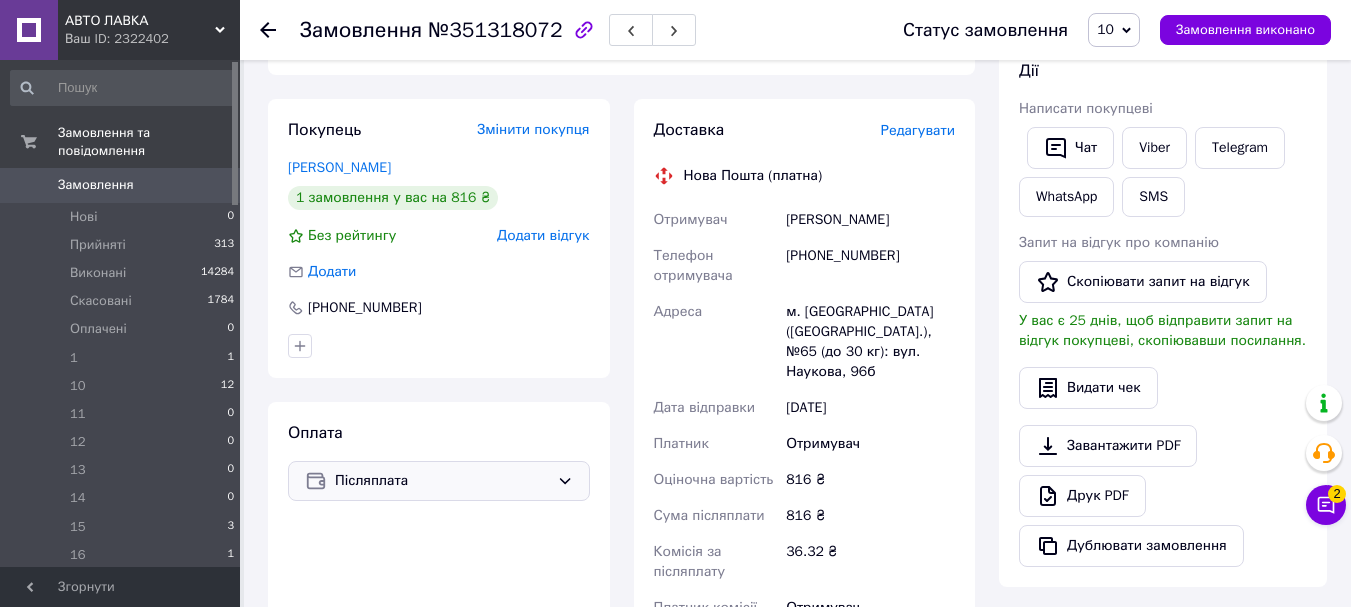 click on "Післяплата" at bounding box center [442, 481] 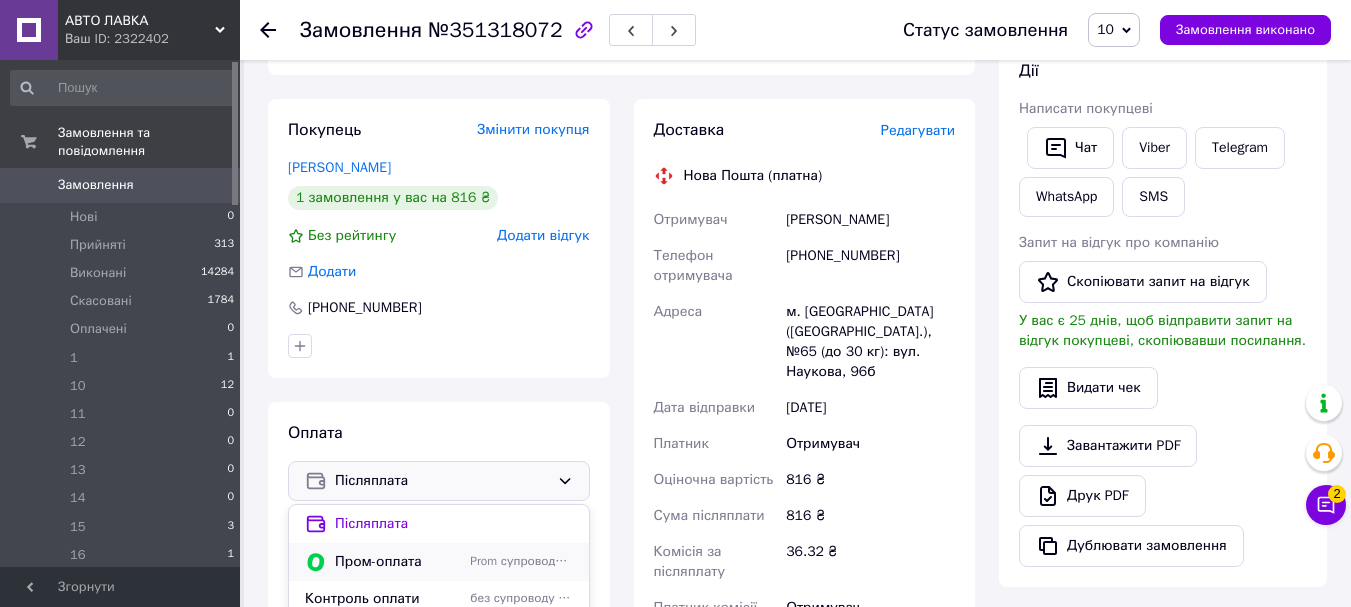 click on "Пром-оплата" at bounding box center (398, 562) 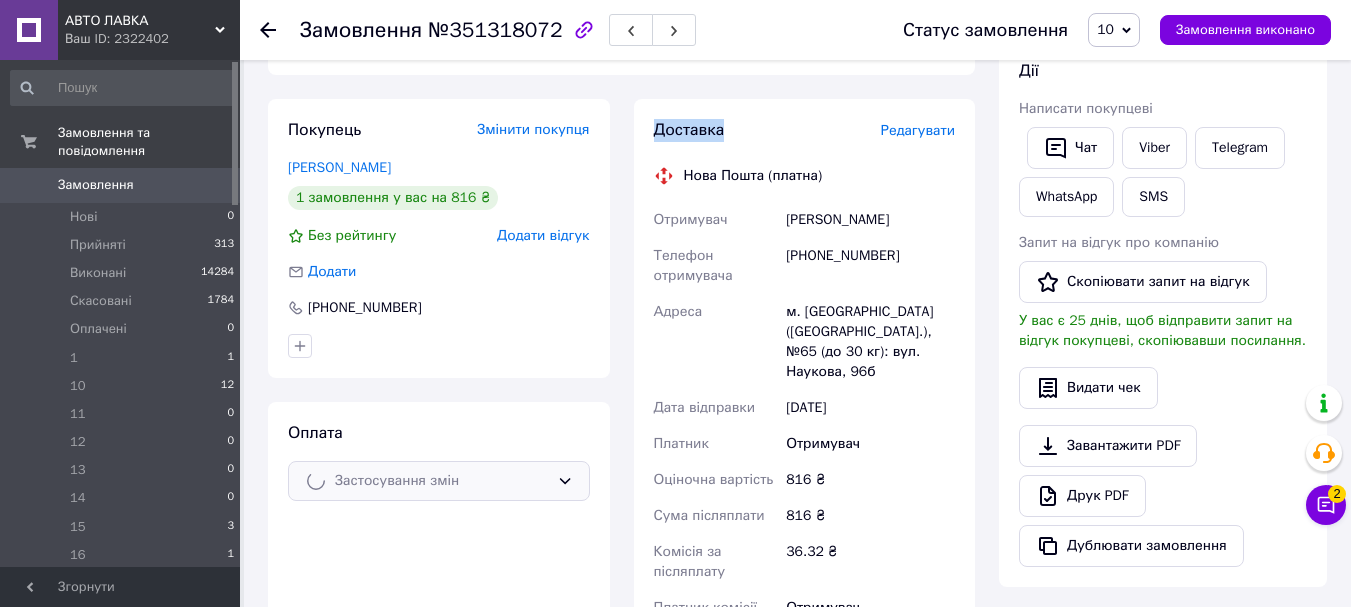 drag, startPoint x: 367, startPoint y: 557, endPoint x: 534, endPoint y: 346, distance: 269.09106 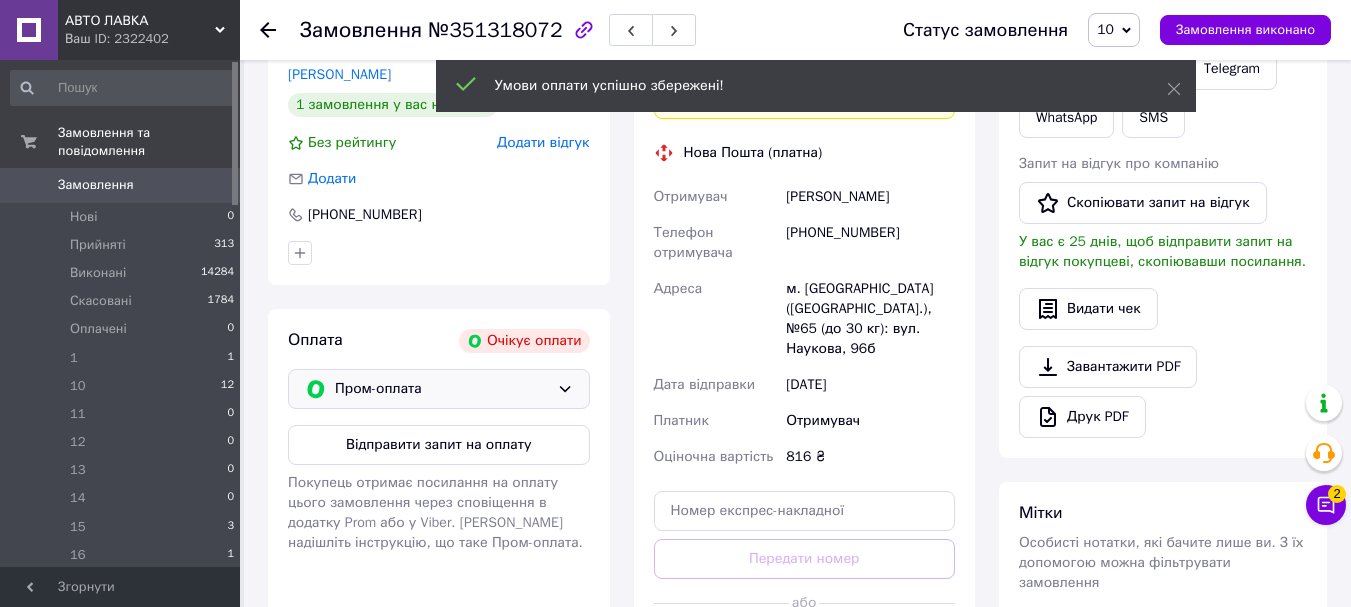 scroll, scrollTop: 498, scrollLeft: 0, axis: vertical 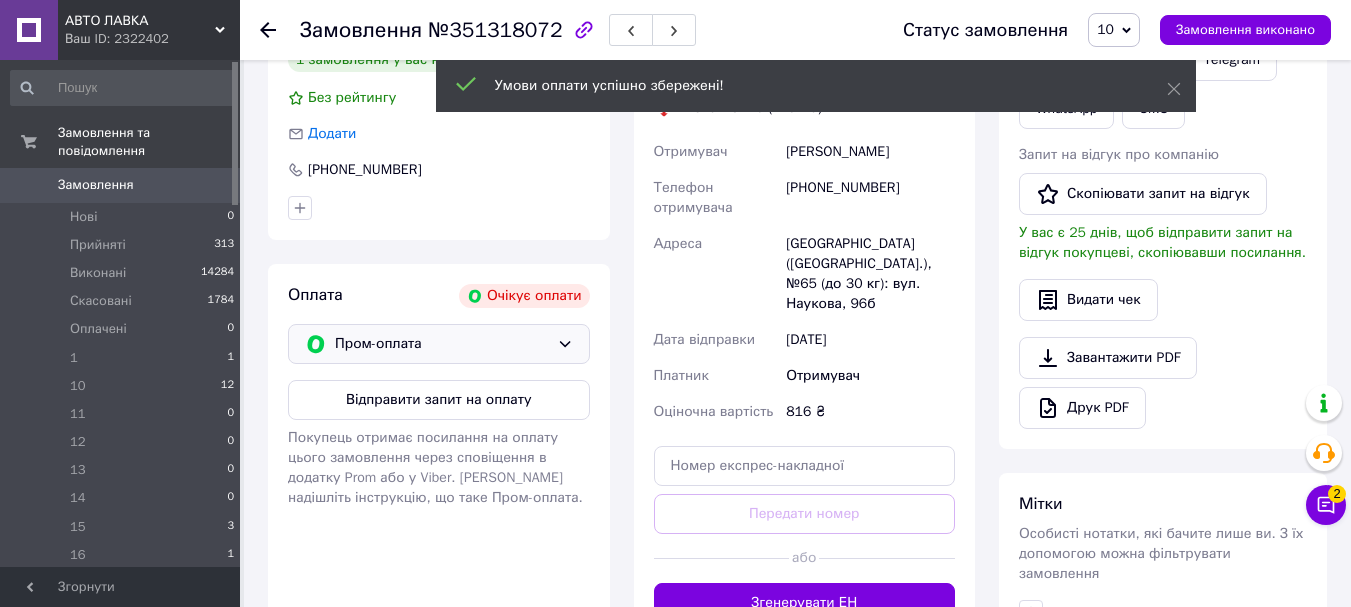click on "Пром-оплата" at bounding box center (442, 344) 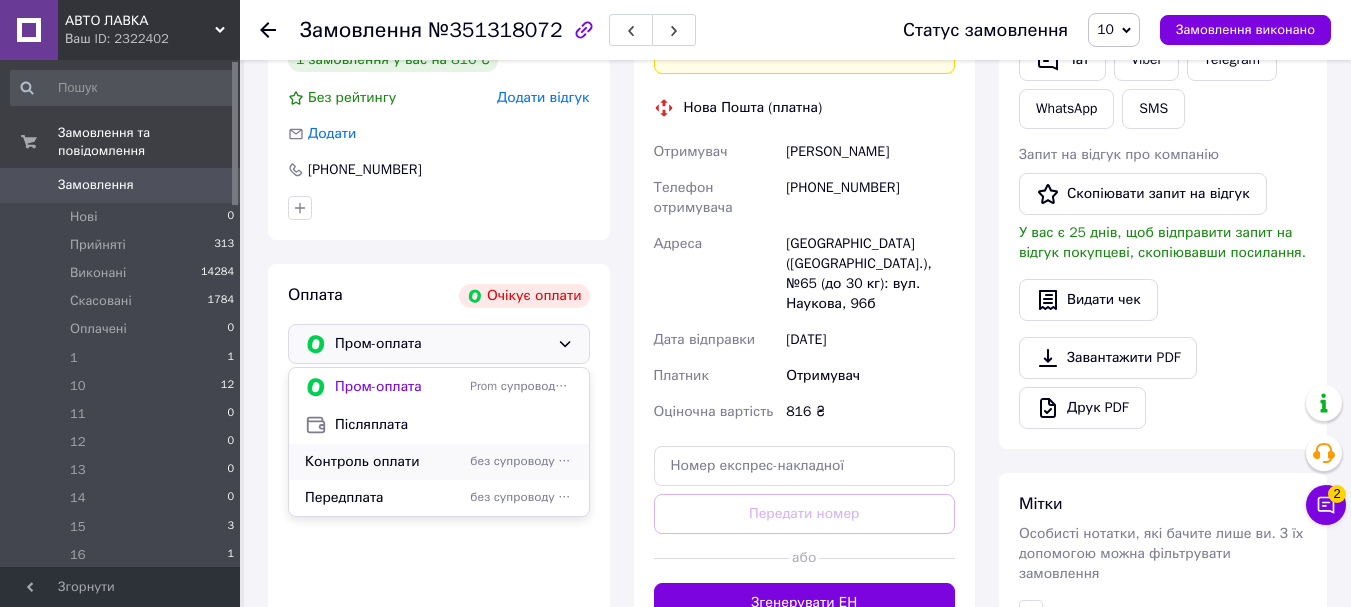 click on "Контроль оплати без супроводу Prom" at bounding box center [439, 462] 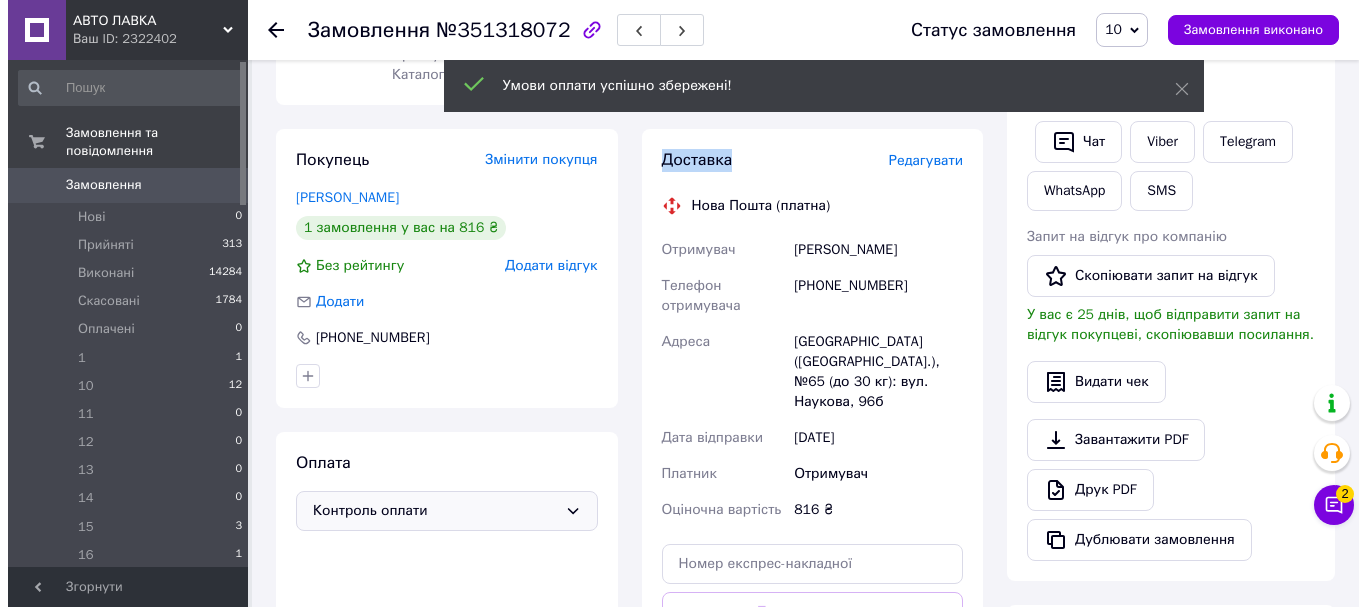 scroll, scrollTop: 325, scrollLeft: 0, axis: vertical 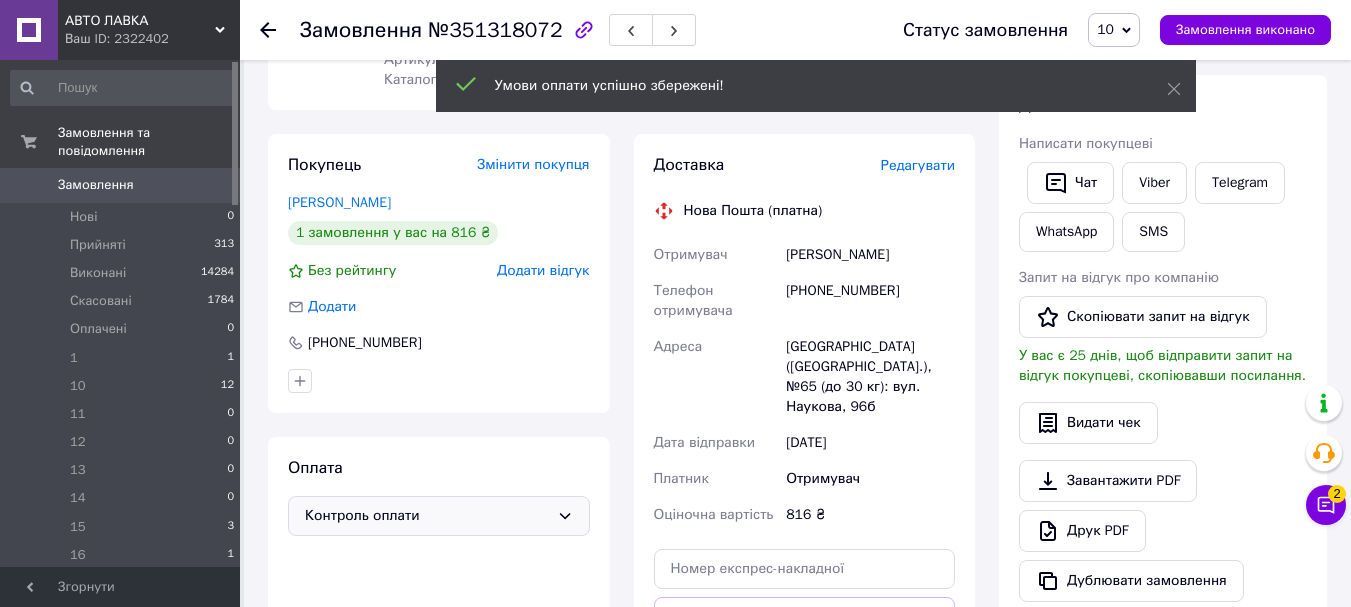 click on "Редагувати" at bounding box center [918, 165] 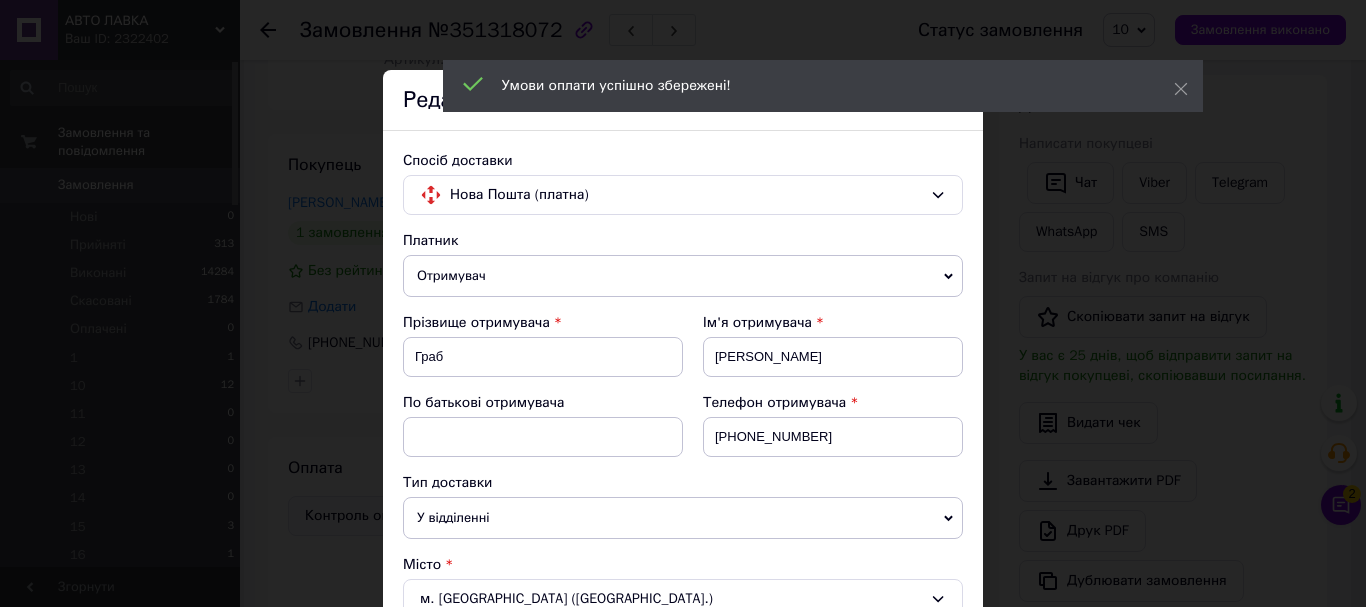 scroll, scrollTop: 582, scrollLeft: 0, axis: vertical 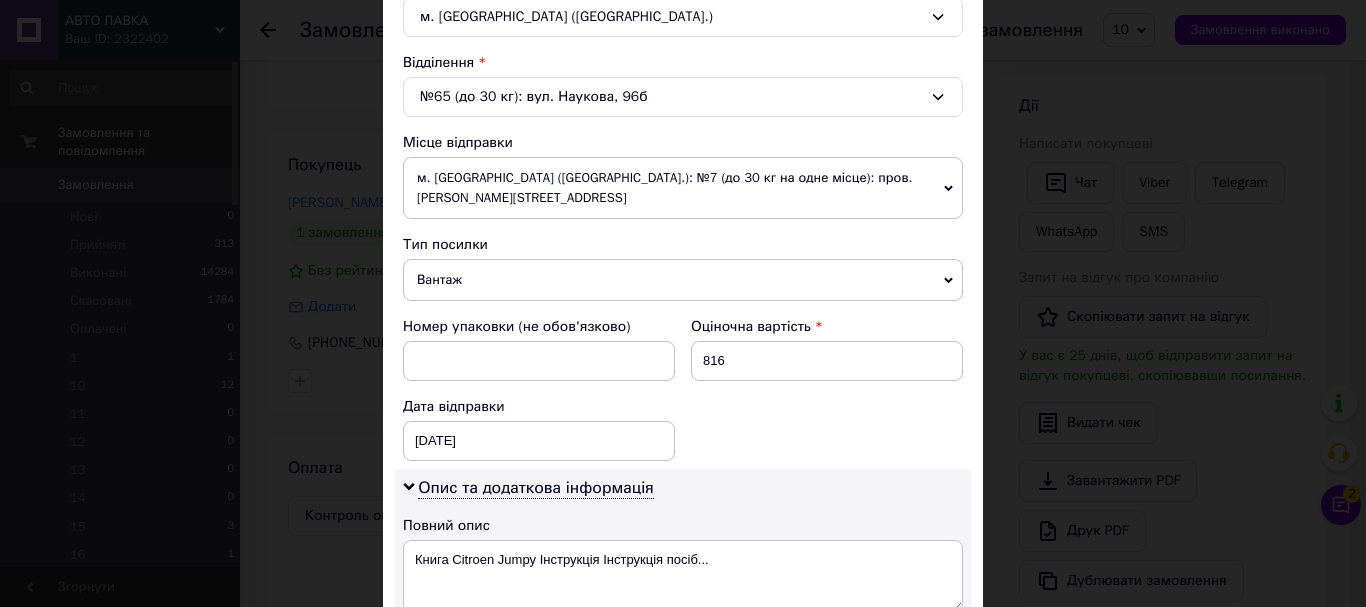 click on "Вантаж" at bounding box center [683, 280] 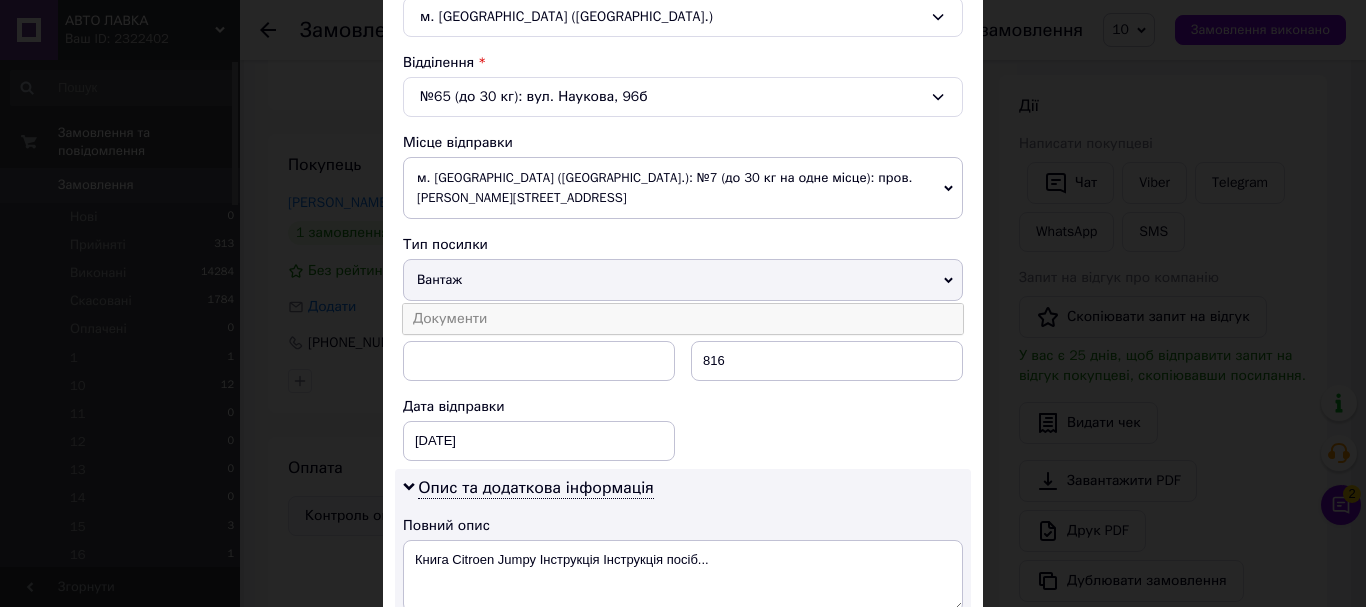 click on "Документи" at bounding box center [683, 319] 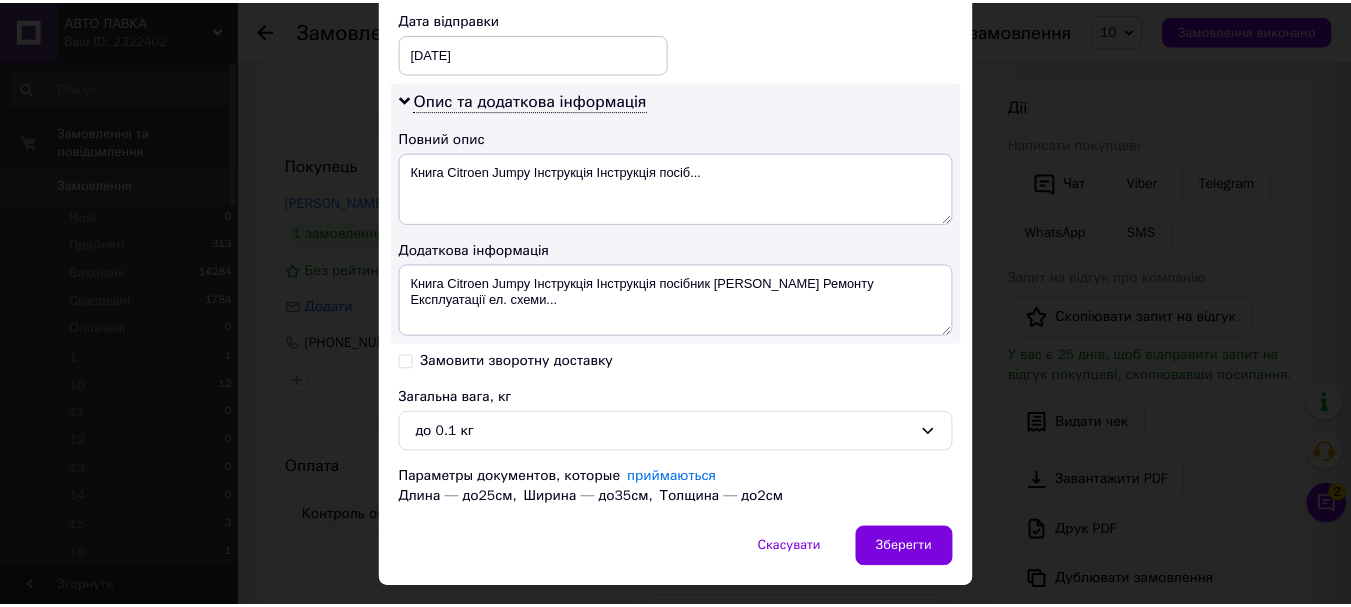 scroll, scrollTop: 1016, scrollLeft: 0, axis: vertical 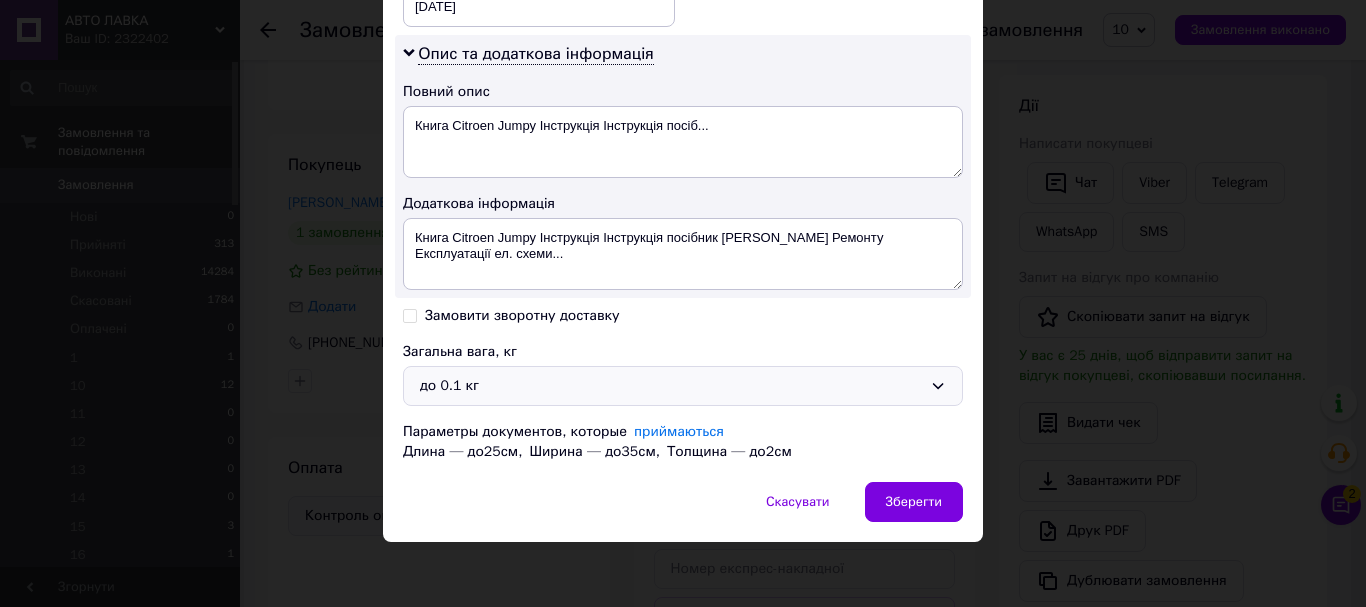 drag, startPoint x: 587, startPoint y: 383, endPoint x: 576, endPoint y: 394, distance: 15.556349 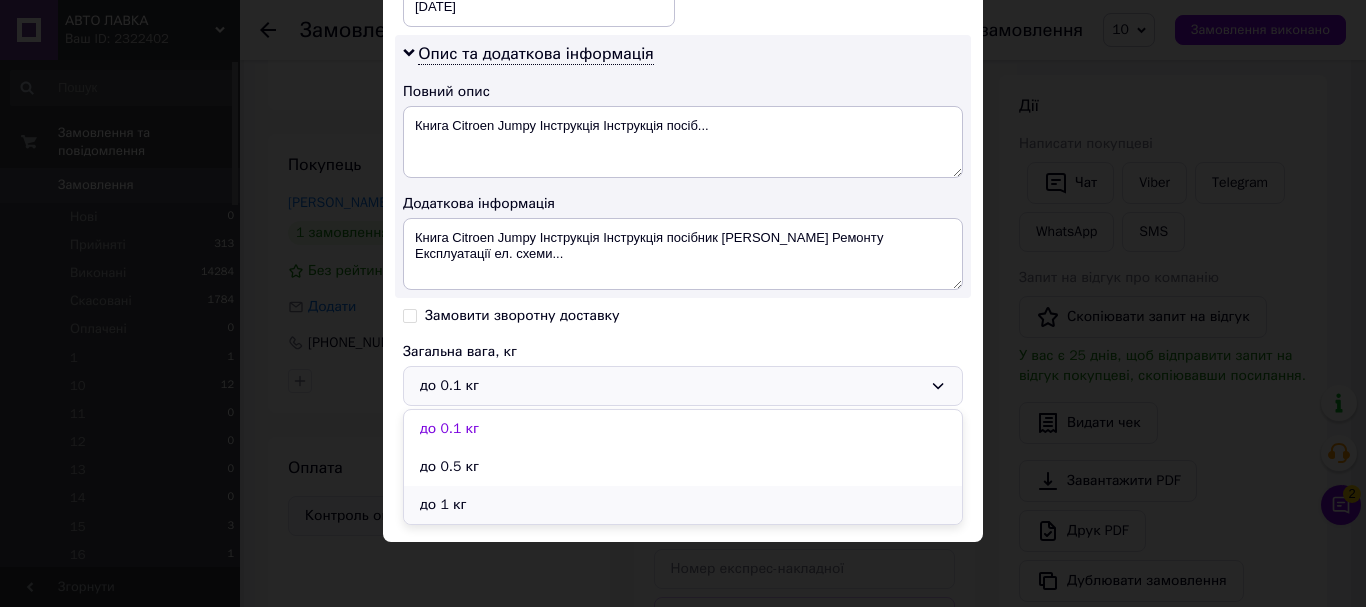 click on "до 1 кг" at bounding box center [683, 505] 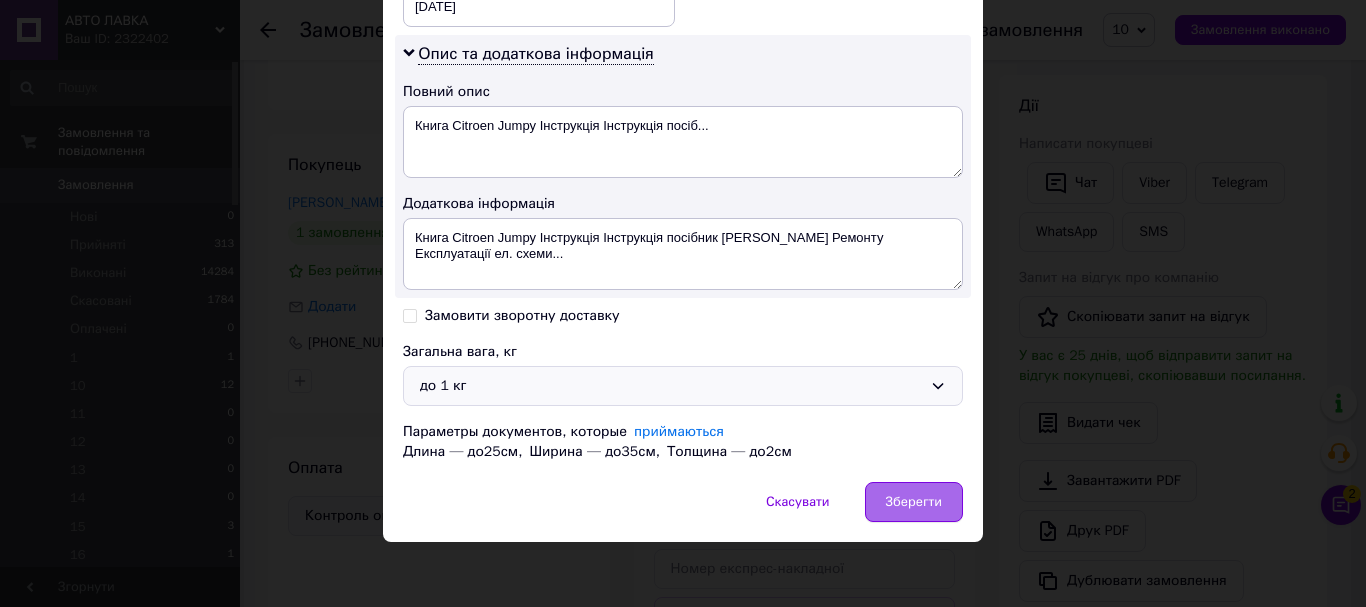 click on "Зберегти" at bounding box center (914, 502) 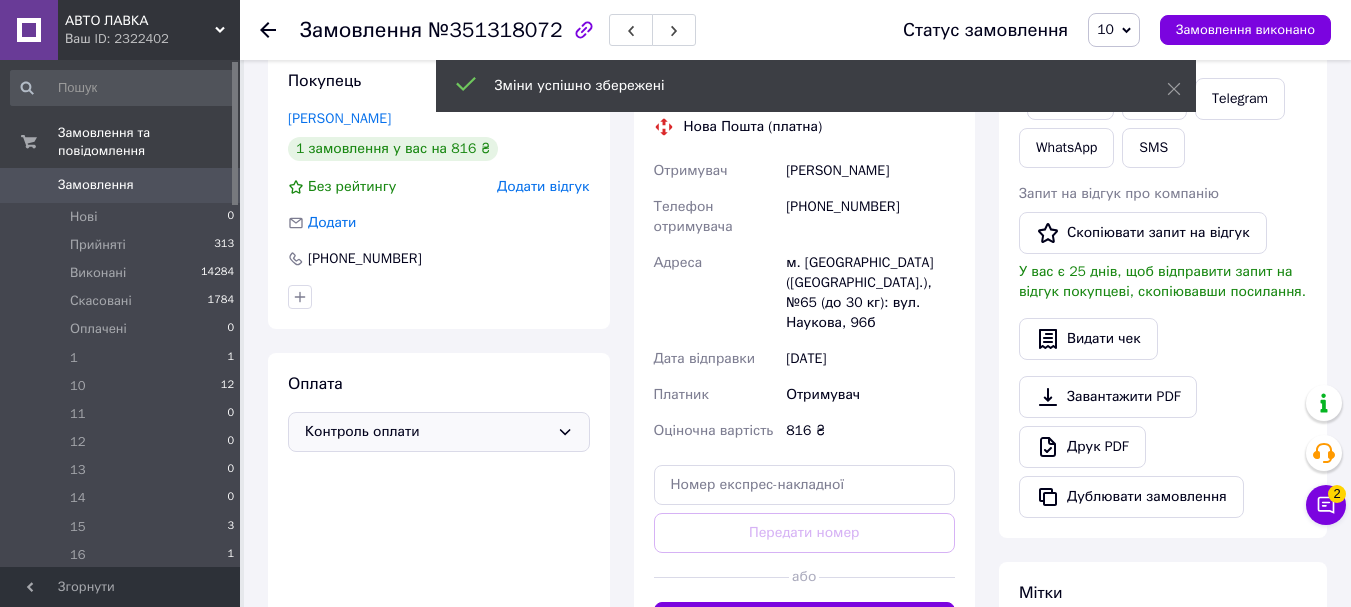 scroll, scrollTop: 478, scrollLeft: 0, axis: vertical 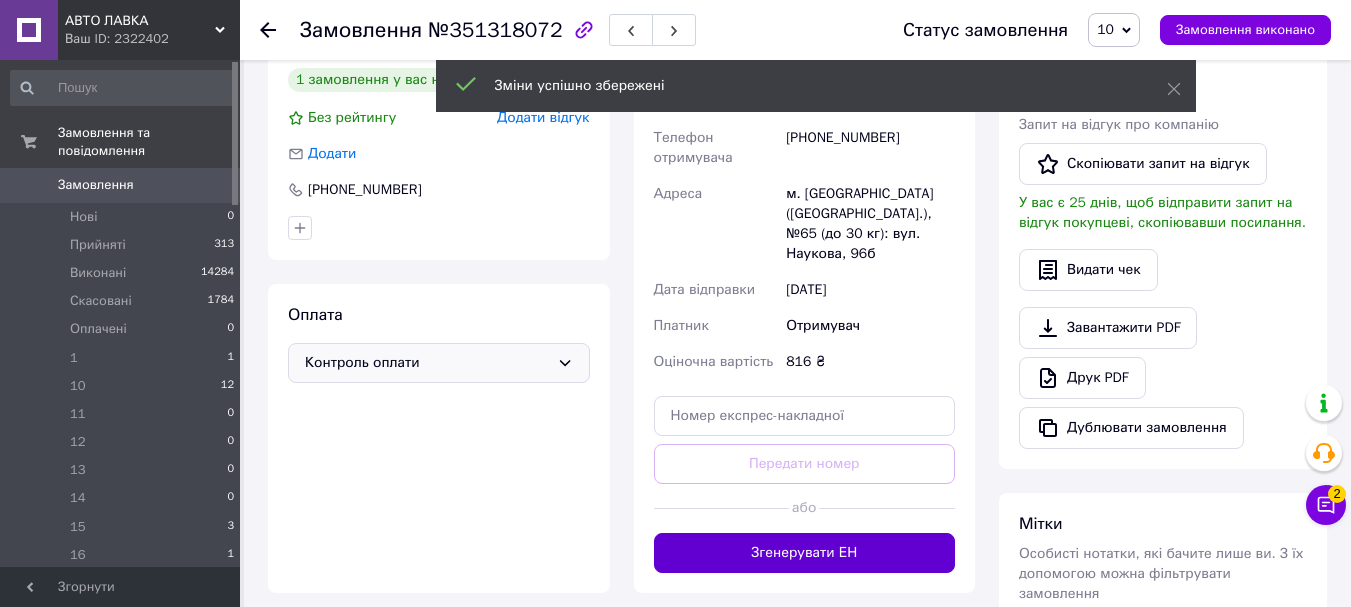 click on "Згенерувати ЕН" at bounding box center [805, 553] 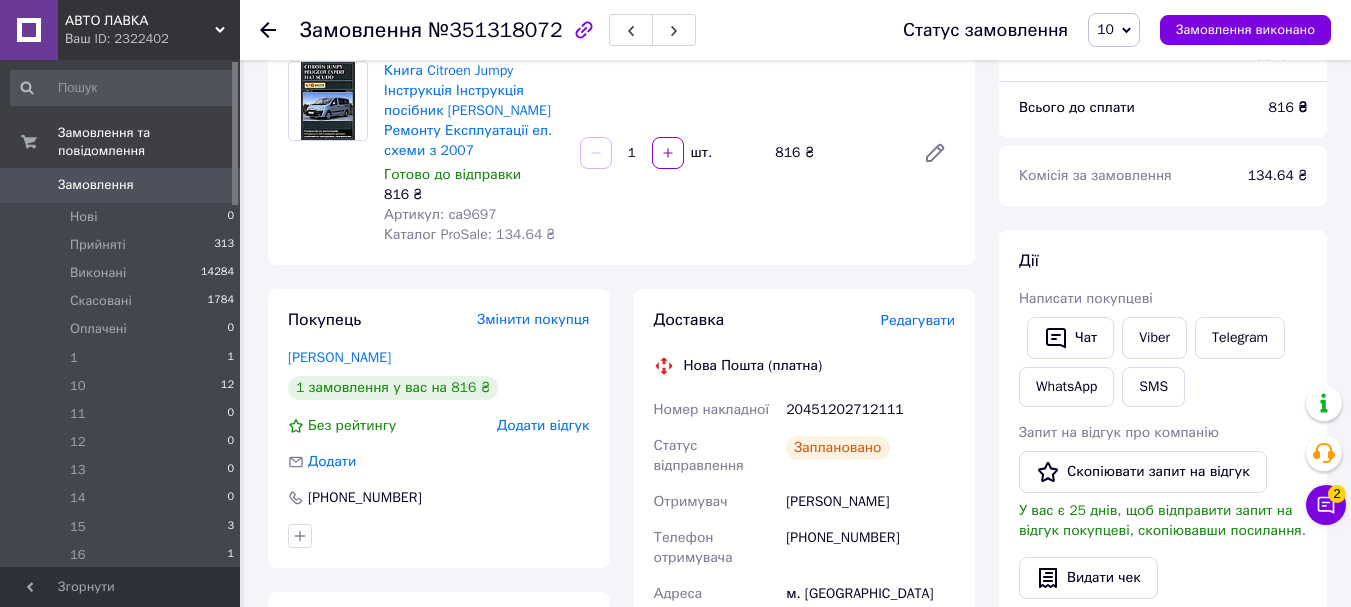 scroll, scrollTop: 201, scrollLeft: 0, axis: vertical 